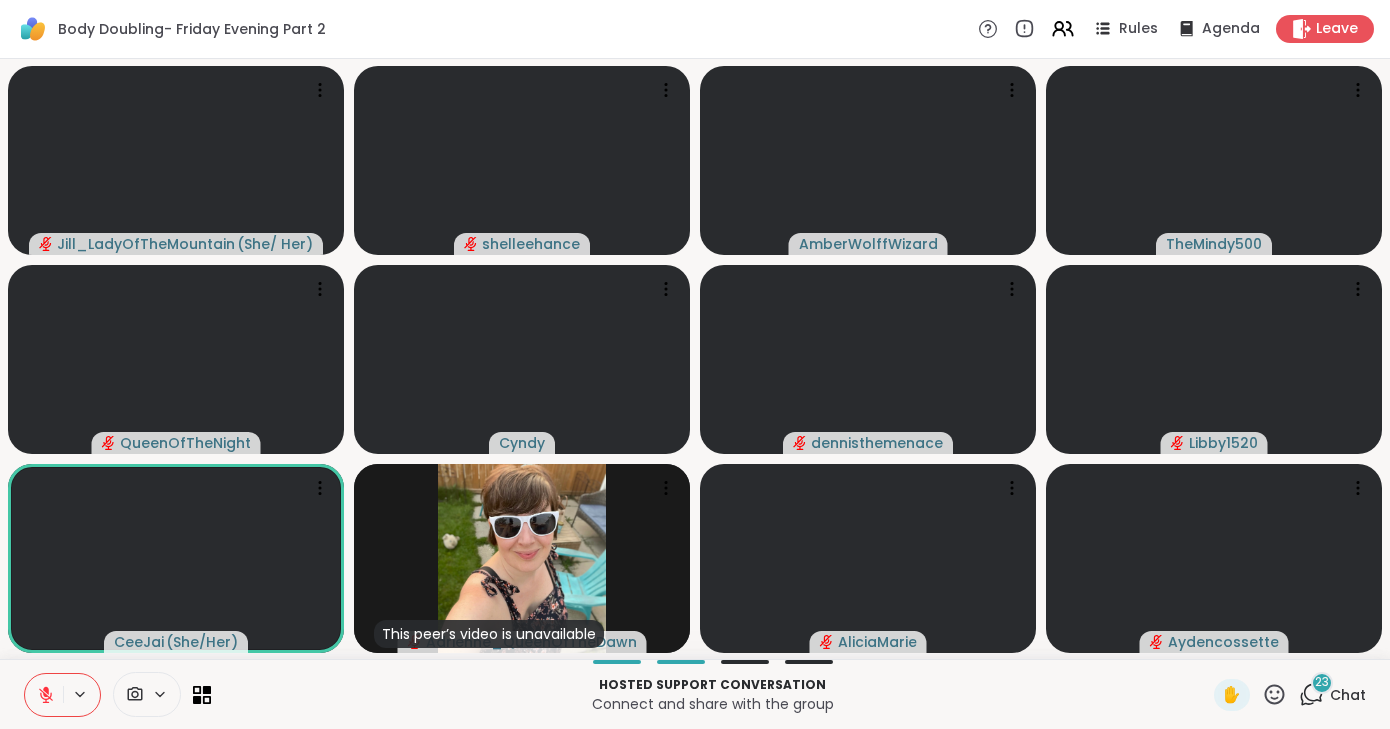 scroll, scrollTop: 0, scrollLeft: 0, axis: both 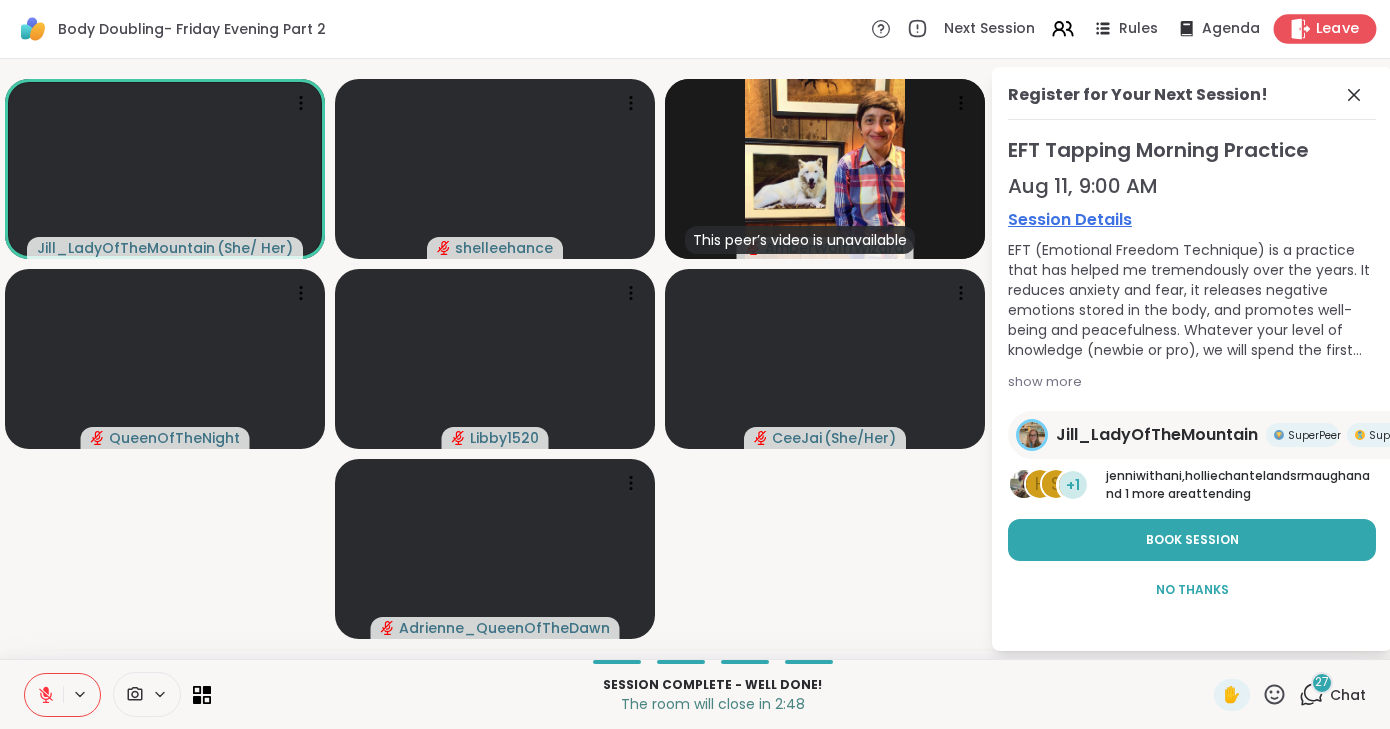 click on "Leave" at bounding box center [1338, 29] 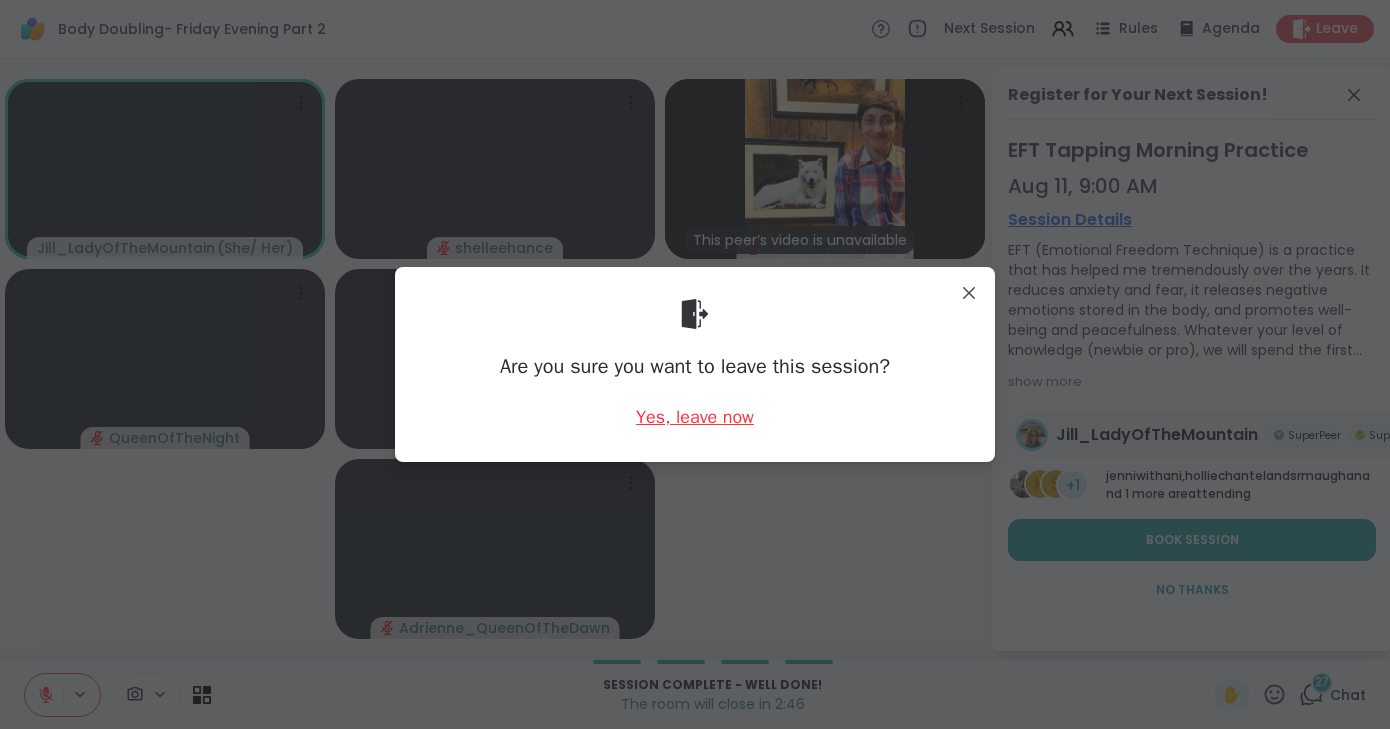 click on "Yes, leave now" at bounding box center [695, 417] 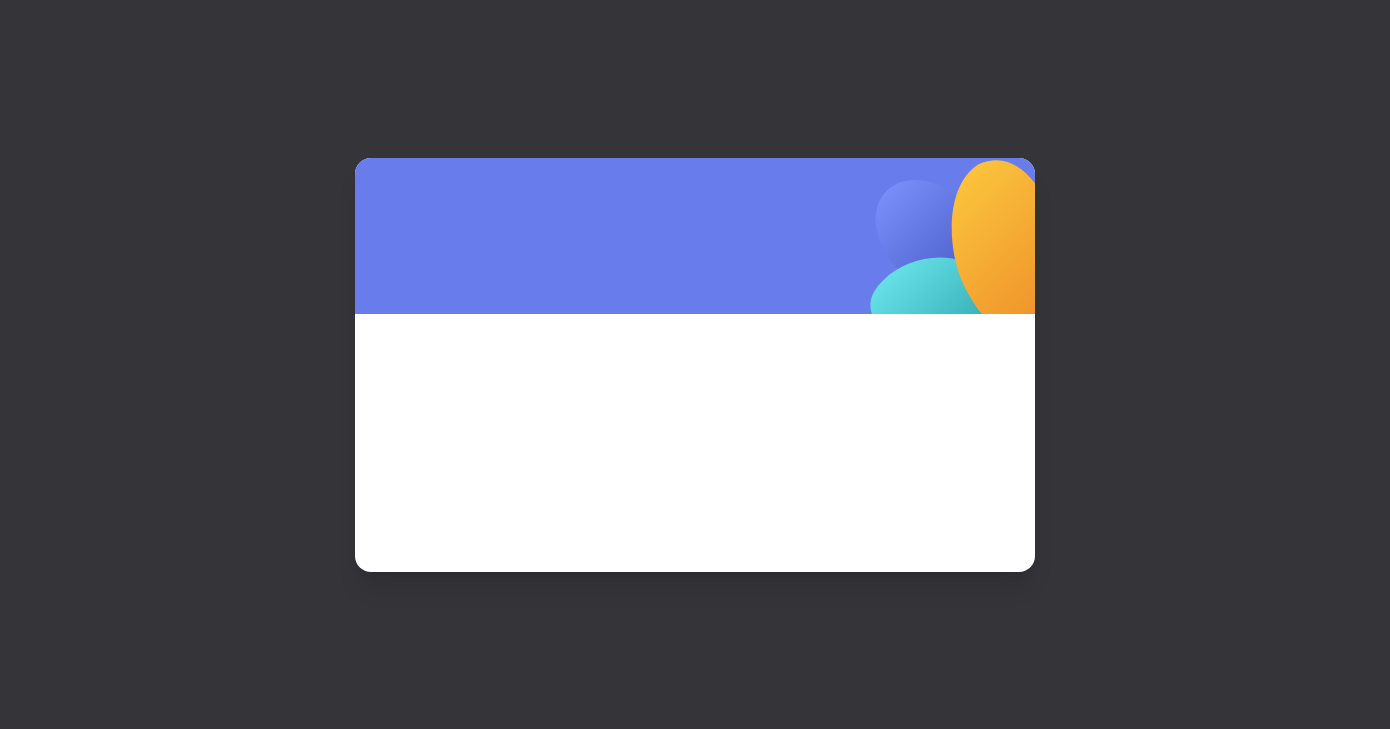 click at bounding box center [695, 364] 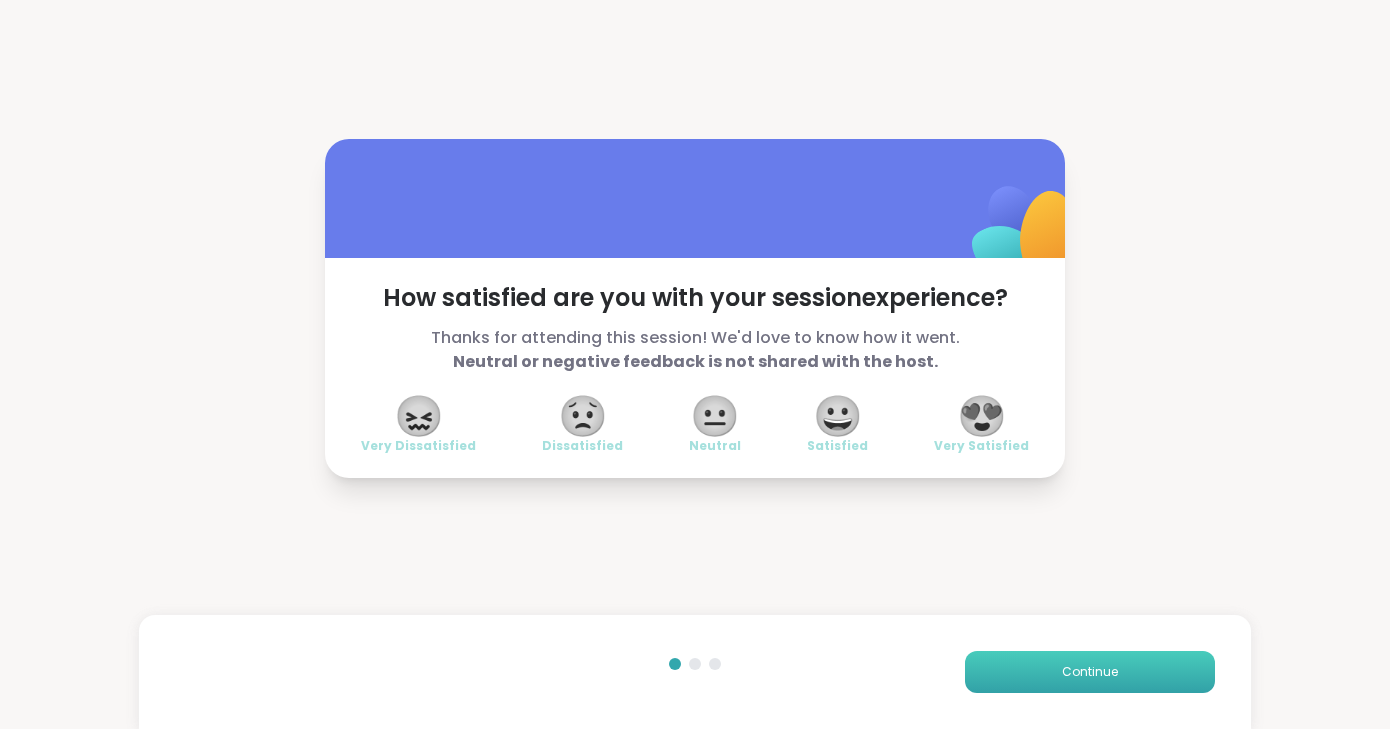 click on "Continue" at bounding box center [1090, 672] 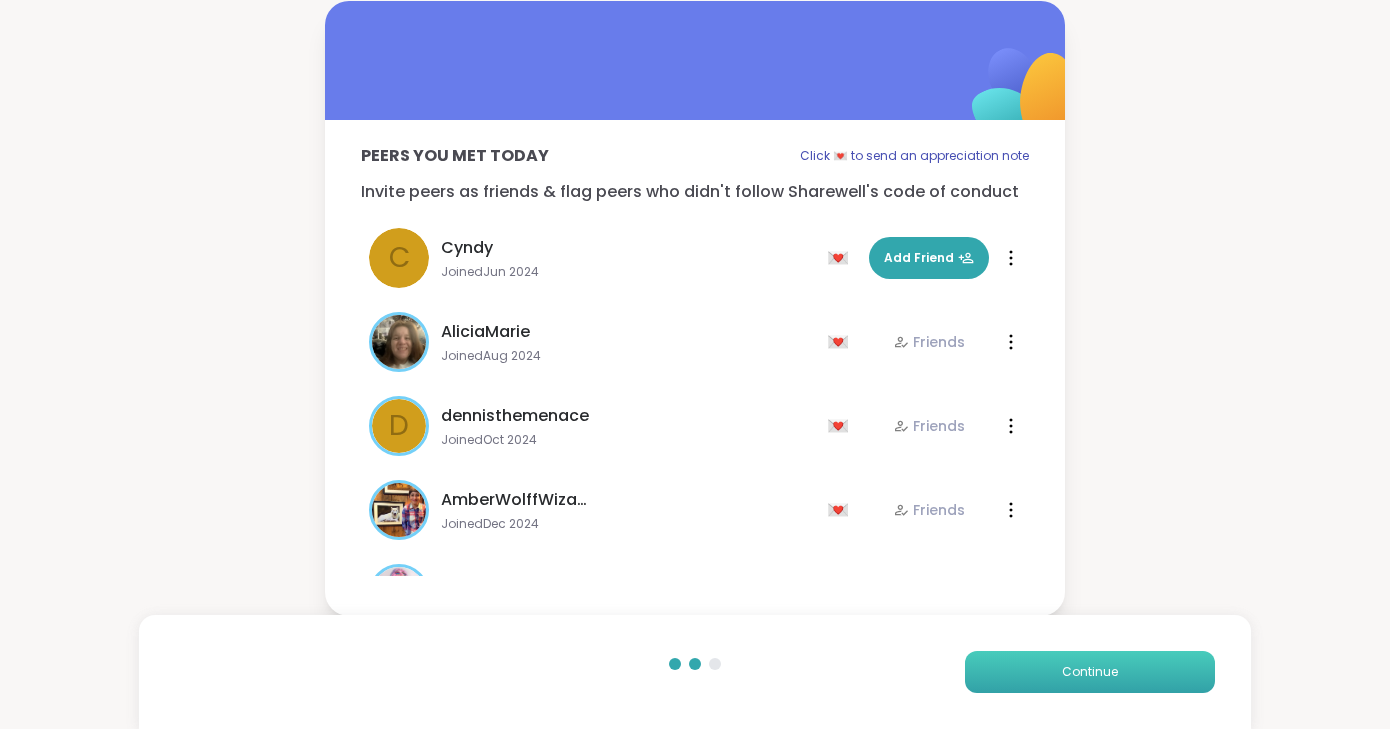click on "Continue" at bounding box center (1090, 672) 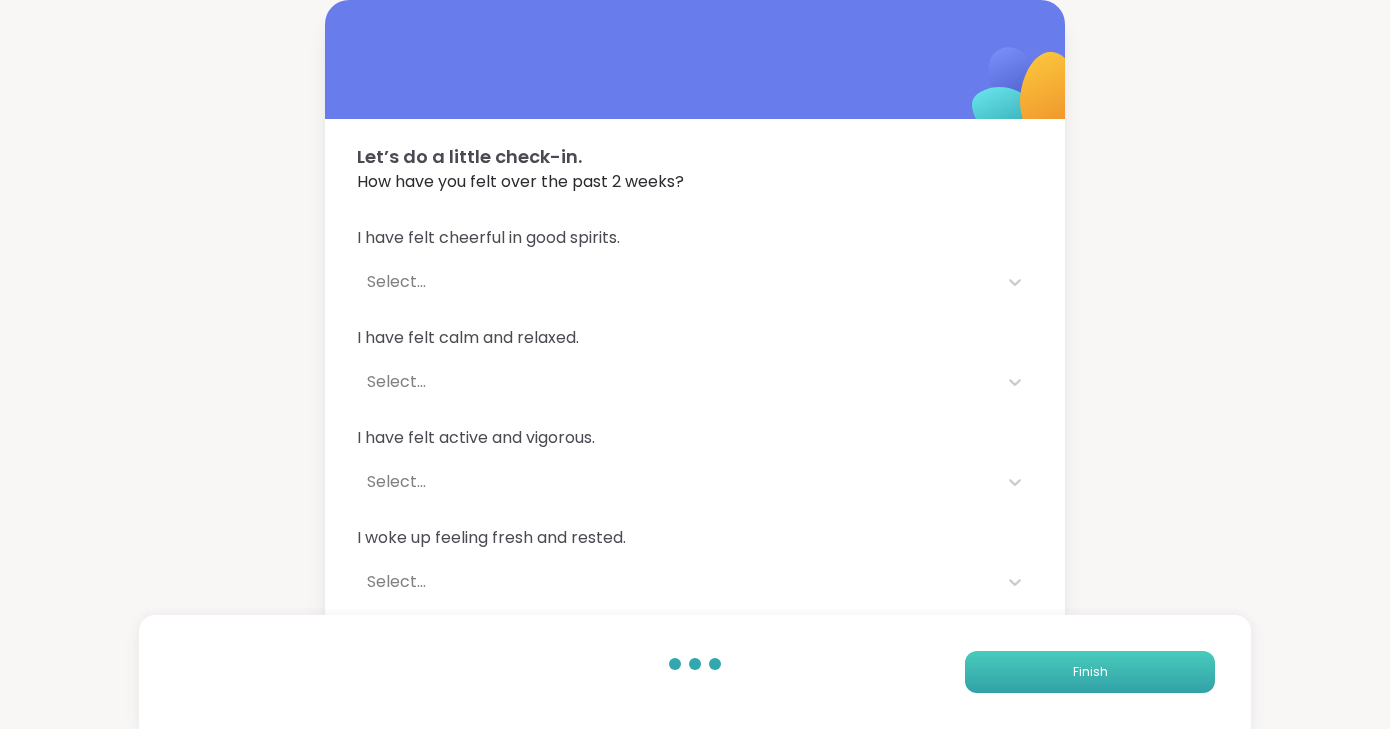 click on "Finish" at bounding box center (1090, 672) 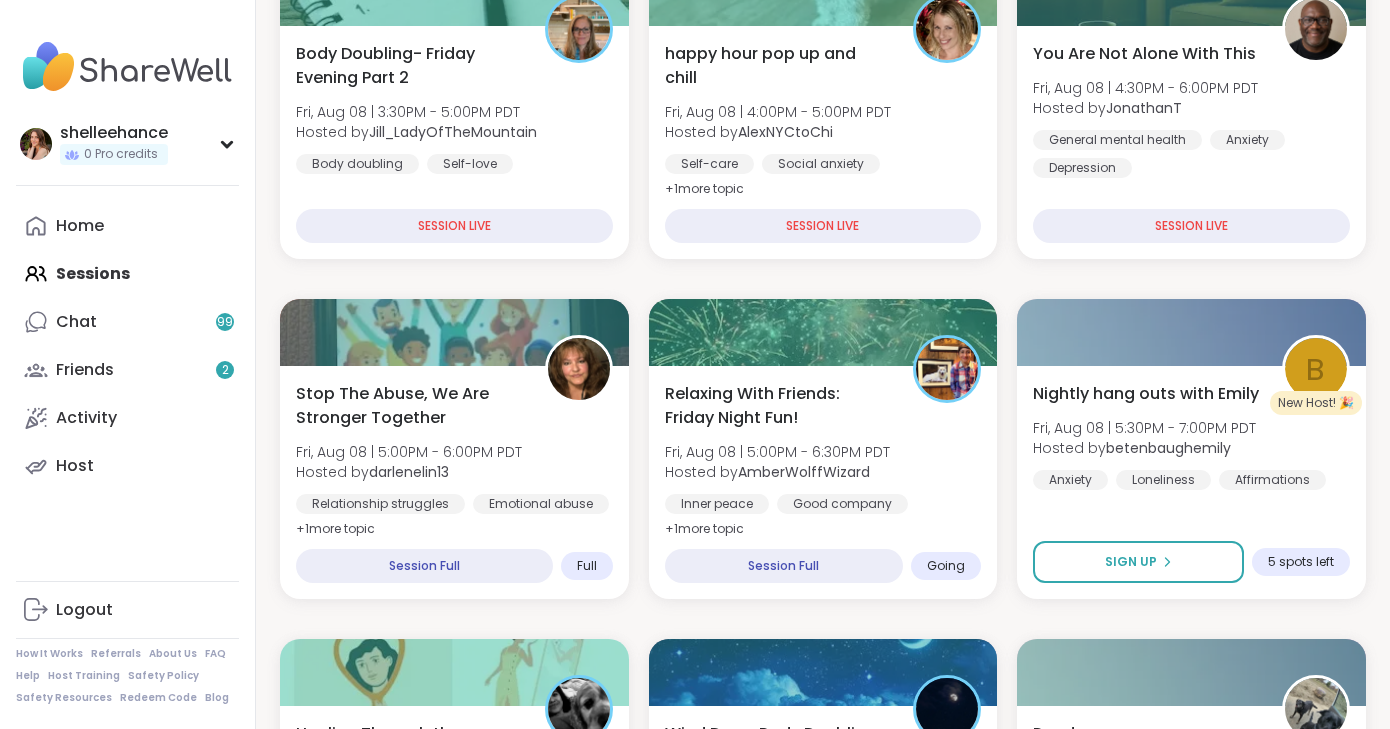 scroll, scrollTop: 456, scrollLeft: 0, axis: vertical 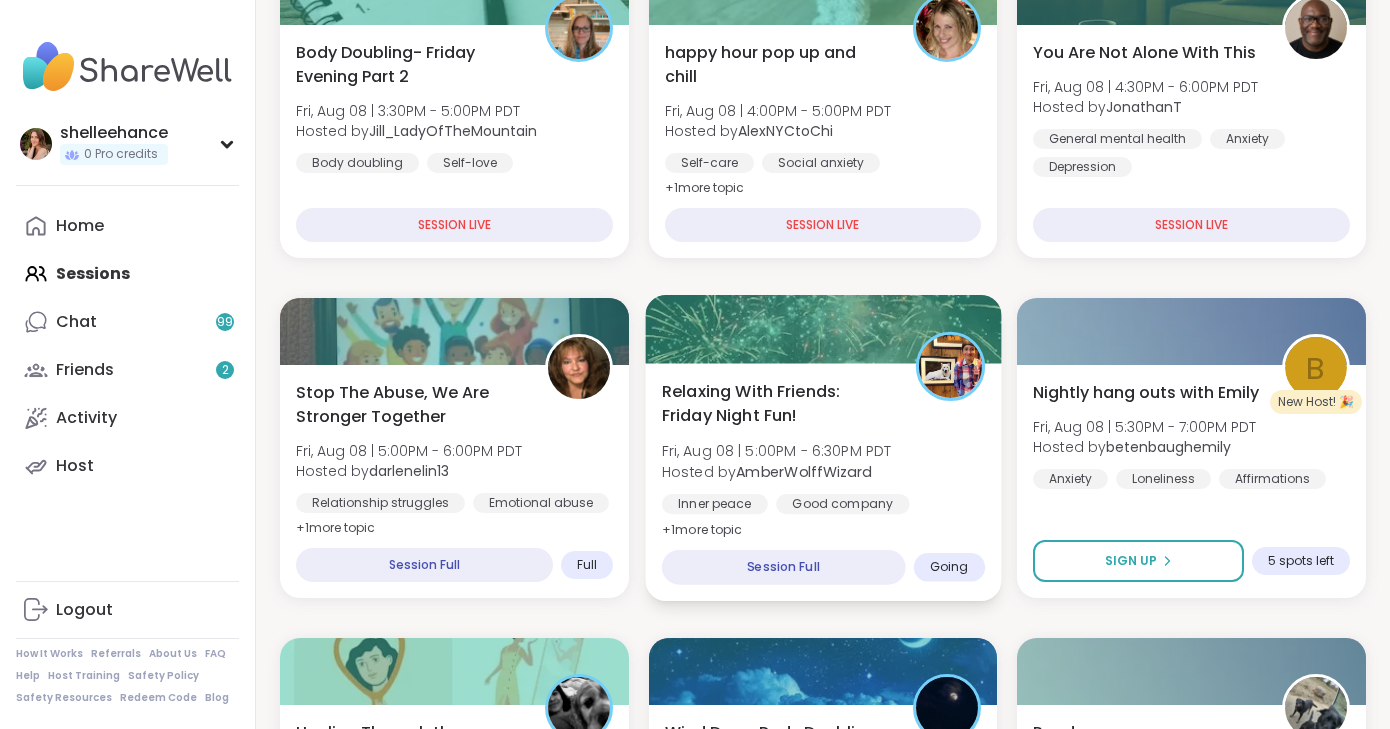 click on "Relaxing With Friends: Friday Night Fun! Fri, Aug 08 | 5:00PM - 6:30PM PDT Hosted by  [USERNAME] Inner peace Good company General mental health + 1  more topic Session Full Going" at bounding box center [823, 482] 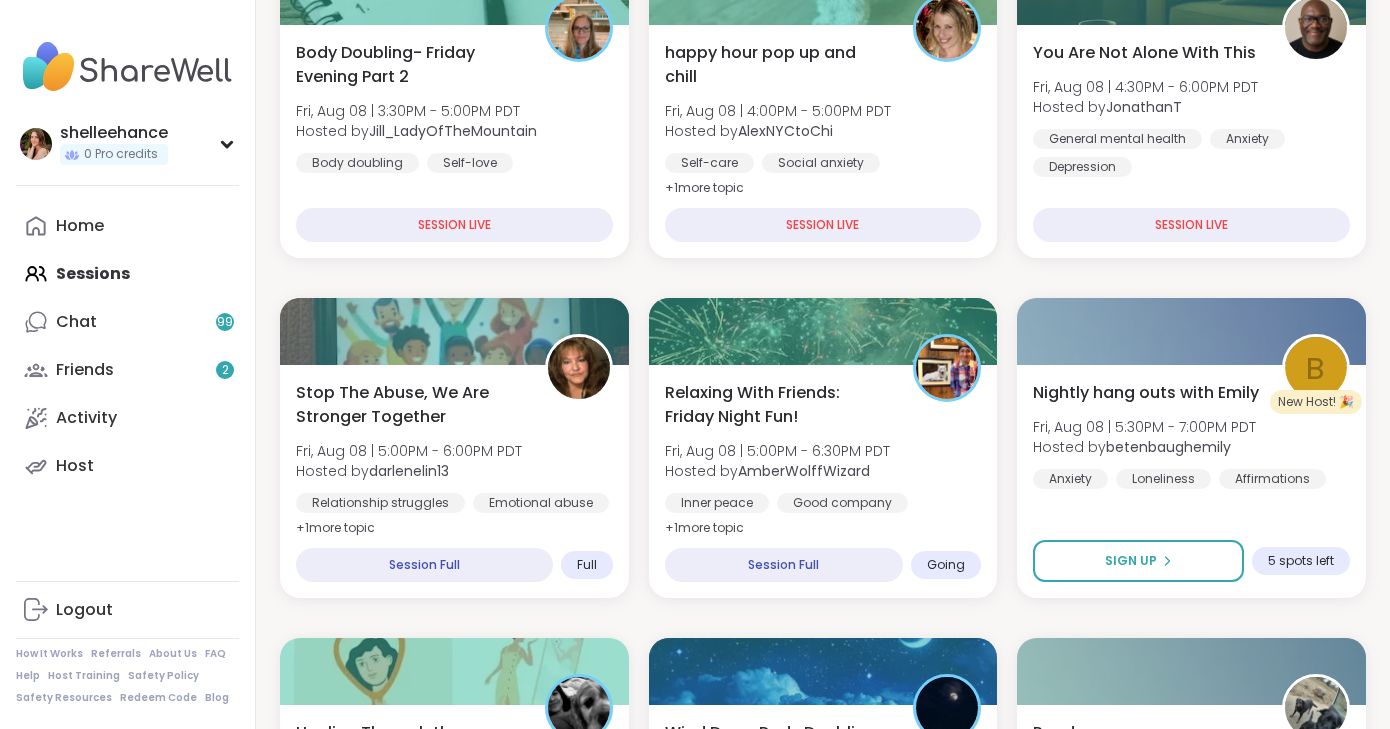 click on "Body Doubling- Friday Evening Part 2 Fri, Aug 08 | 3:30PM - 5:00PM PDT Hosted by  [USERNAME] Body doubling Self-love Loneliness SESSION LIVE happy hour pop up and chill Fri, Aug 08 | 4:00PM - 5:00PM PDT Hosted by  [USERNAME] Self-care Social anxiety Self-Improvement + 1  more topic SESSION LIVE You Are Not Alone With This Fri, Aug 08 | 4:30PM - 6:00PM PDT Hosted by  [USERNAME] General mental health Anxiety Depression SESSION LIVE Stop The Abuse,      We Are Stronger Together Fri, Aug 08 | 5:00PM - 6:00PM PDT Hosted by  [USERNAME] Relationship struggles Emotional abuse NPD Abuse + 1  more topic Session Full Full Relaxing With Friends: Friday Night Fun! Fri, Aug 08 | 5:00PM - 6:30PM PDT Hosted by  [USERNAME] Inner peace Good company General mental health + 1  more topic Session Full Going b New Host! 🎉 Nightly hang outs with Emily  Fri, Aug 08 | 5:30PM - 7:00PM PDT Hosted by  [USERNAME] Anxiety Loneliness Affirmations Sign Up 5 spots left New Host! 🎉 Hosted by  Healing + 1" at bounding box center (823, 1978) 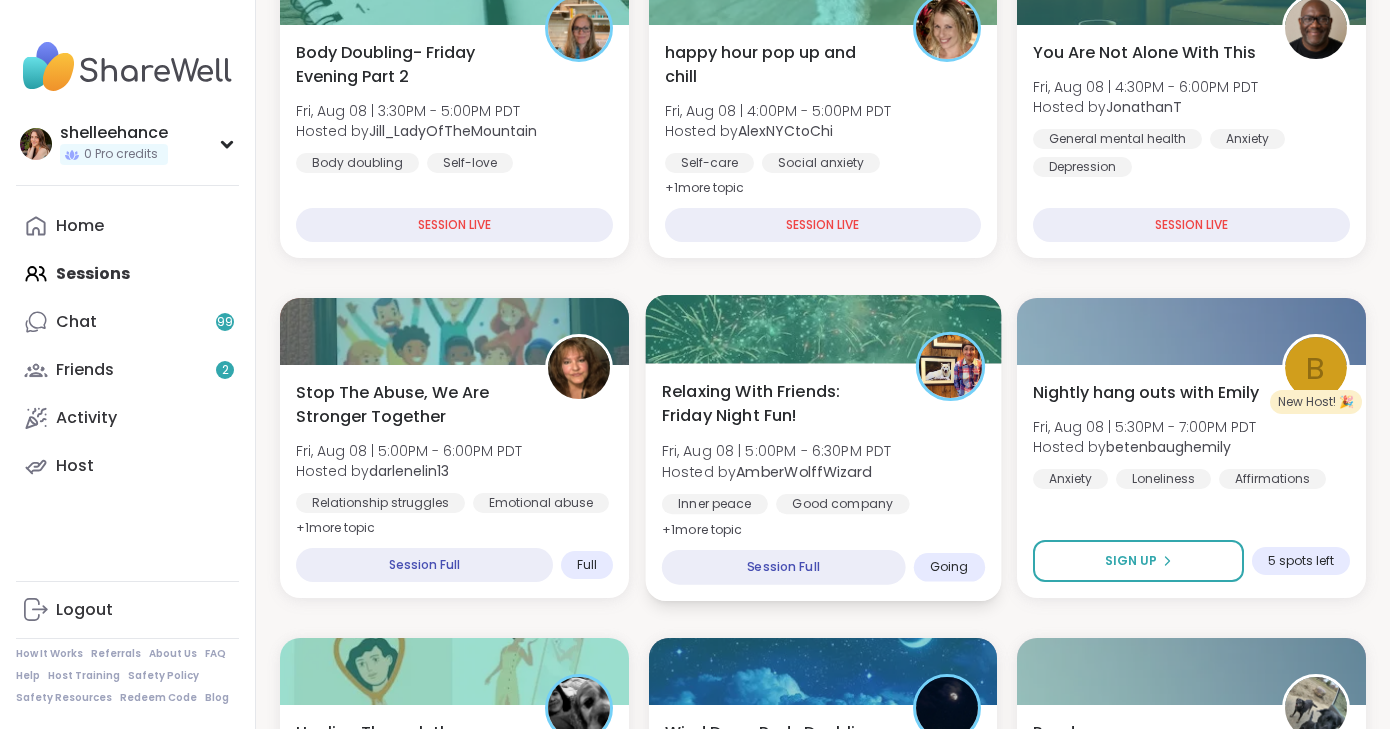 click on "Inner peace Good company General mental health" at bounding box center (822, 518) 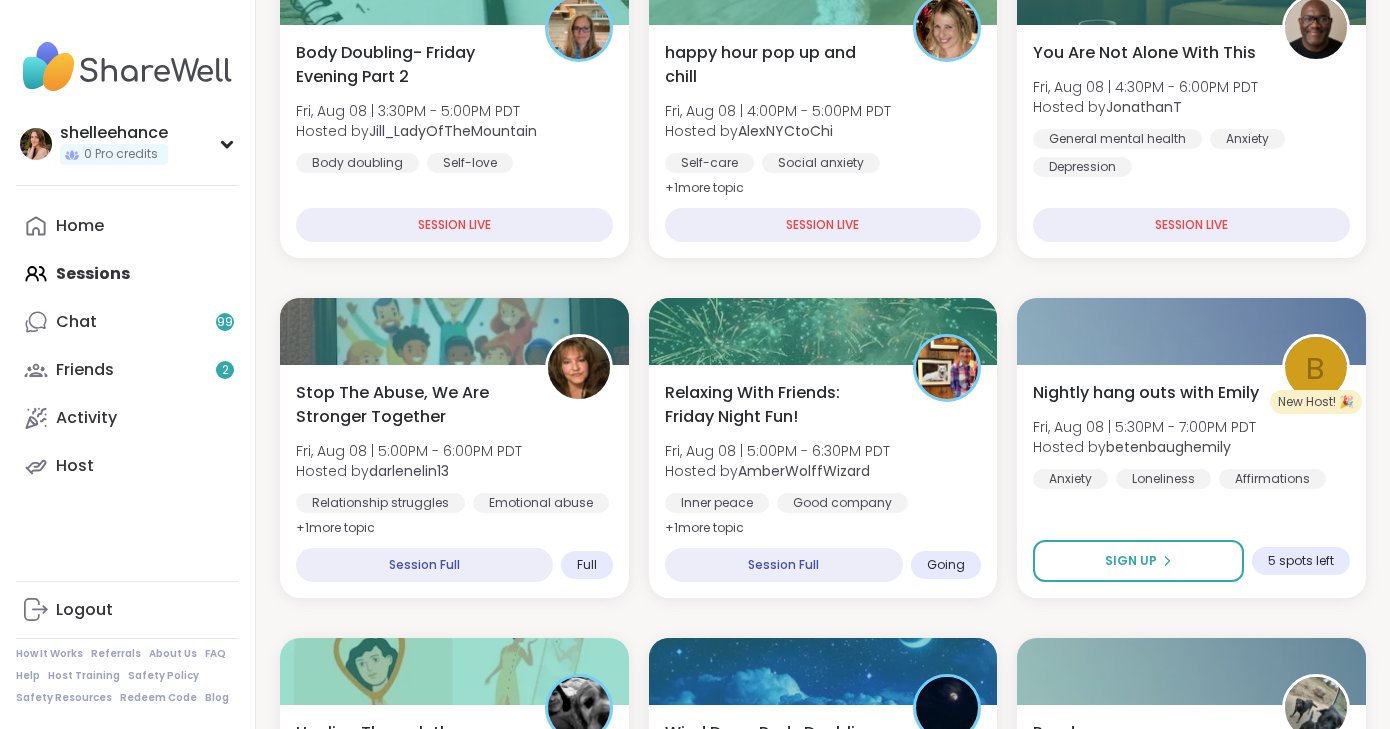 click on "Body Doubling- Friday Evening Part 2 Fri, Aug 08 | 3:30PM - 5:00PM PDT Hosted by  [USERNAME] Body doubling Self-love Loneliness SESSION LIVE happy hour pop up and chill Fri, Aug 08 | 4:00PM - 5:00PM PDT Hosted by  [USERNAME] Self-care Social anxiety Self-Improvement + 1  more topic SESSION LIVE You Are Not Alone With This Fri, Aug 08 | 4:30PM - 6:00PM PDT Hosted by  [USERNAME] General mental health Anxiety Depression SESSION LIVE Stop The Abuse,      We Are Stronger Together Fri, Aug 08 | 5:00PM - 6:00PM PDT Hosted by  [USERNAME] Relationship struggles Emotional abuse NPD Abuse + 1  more topic Session Full Full Relaxing With Friends: Friday Night Fun! Fri, Aug 08 | 5:00PM - 6:30PM PDT Hosted by  [USERNAME] Inner peace Good company General mental health + 1  more topic Session Full Going b New Host! 🎉 Nightly hang outs with Emily  Fri, Aug 08 | 5:30PM - 7:00PM PDT Hosted by  [USERNAME] Anxiety Loneliness Affirmations Sign Up 5 spots left New Host! 🎉 Hosted by  Healing + 1" at bounding box center [823, 1978] 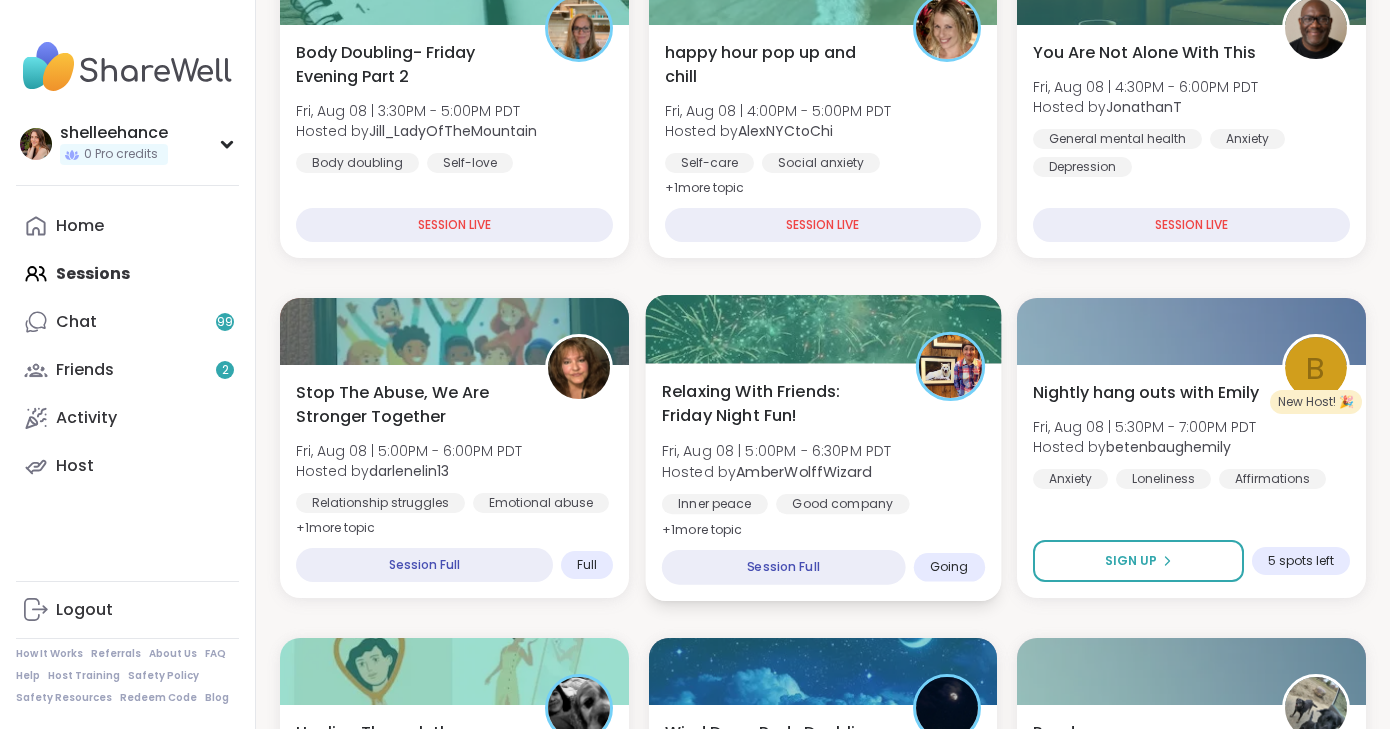 click on "Inner peace Good company General mental health" at bounding box center (822, 518) 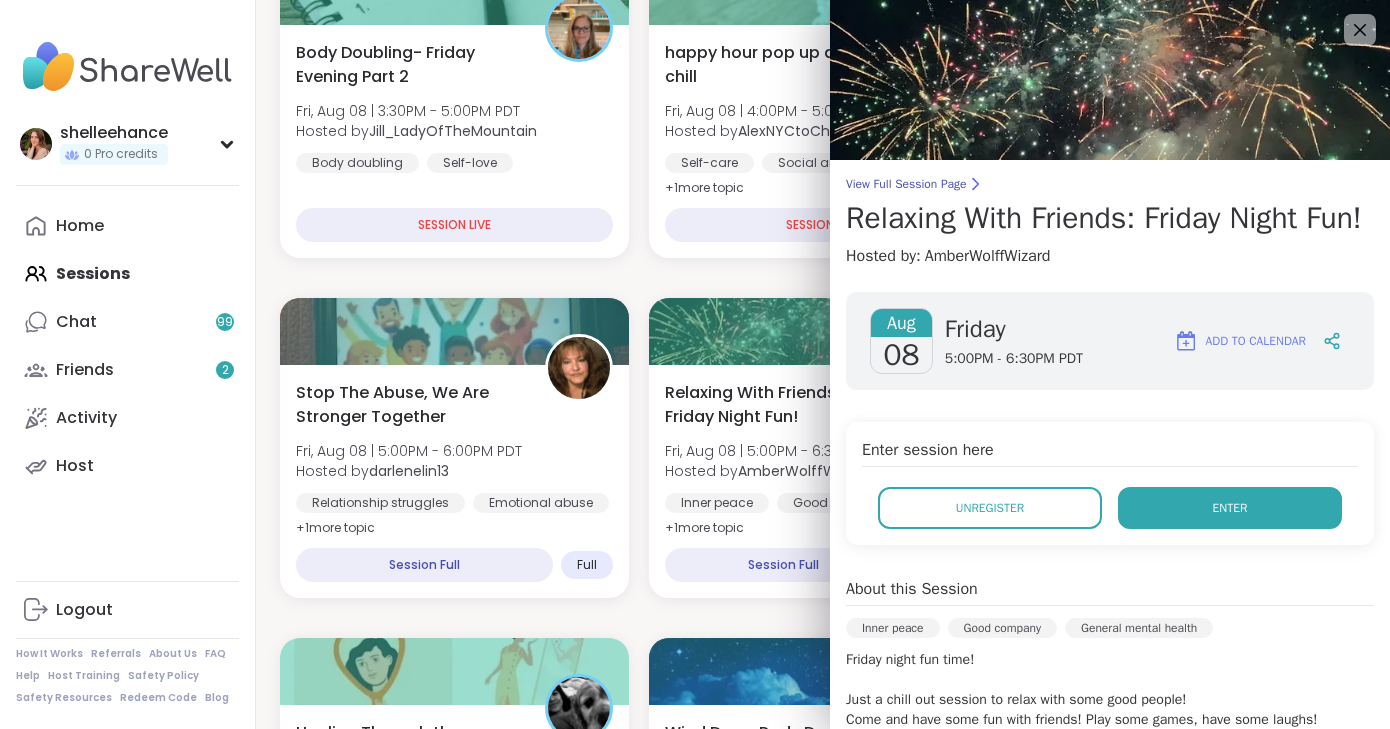 click on "Enter" at bounding box center (1230, 508) 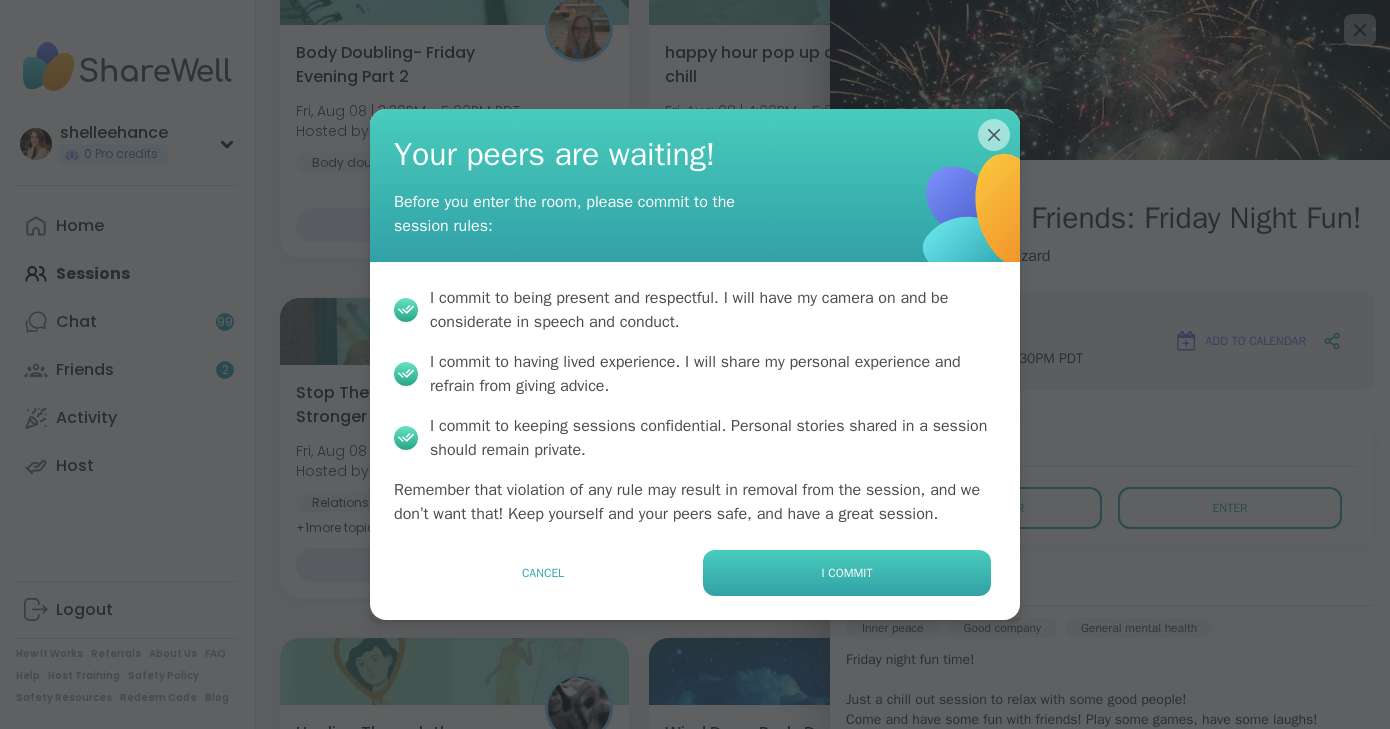 click on "I commit" at bounding box center (847, 573) 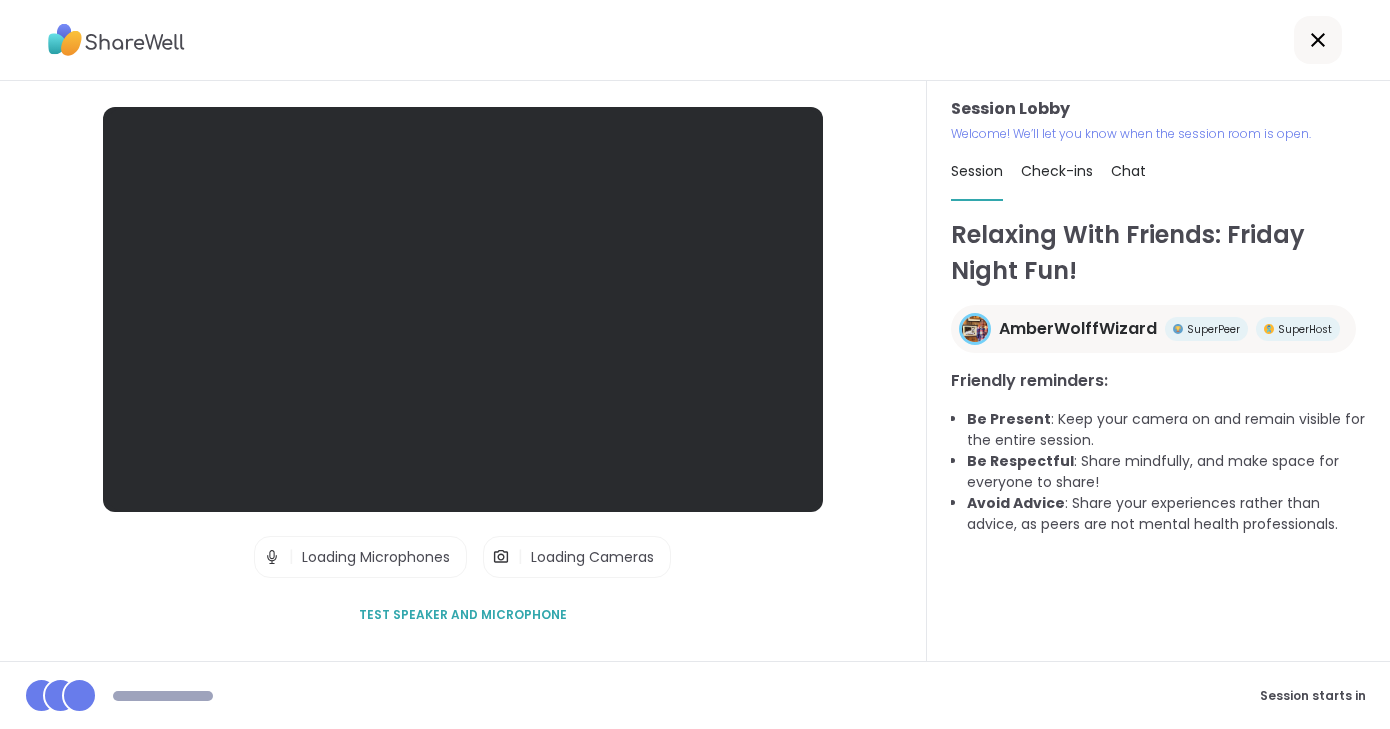 scroll, scrollTop: 0, scrollLeft: 0, axis: both 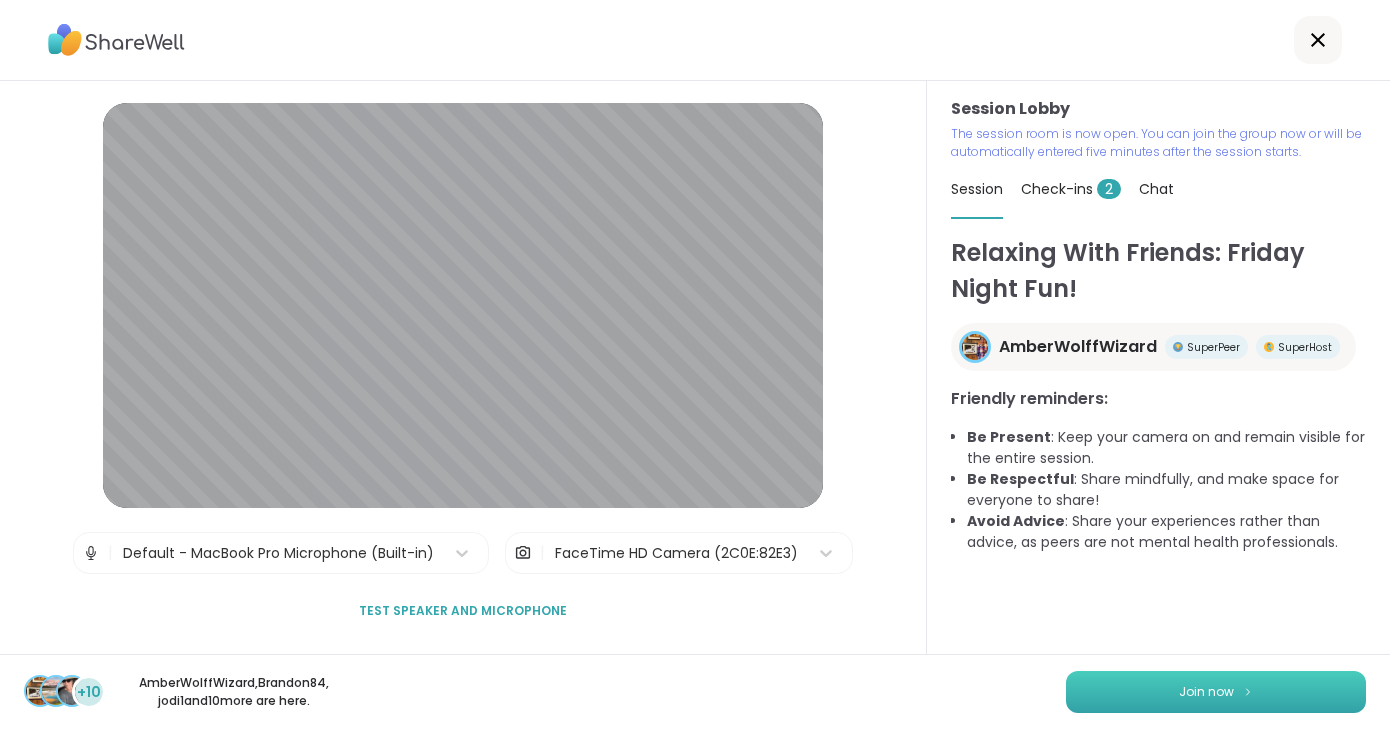 click on "Join now" at bounding box center (1206, 692) 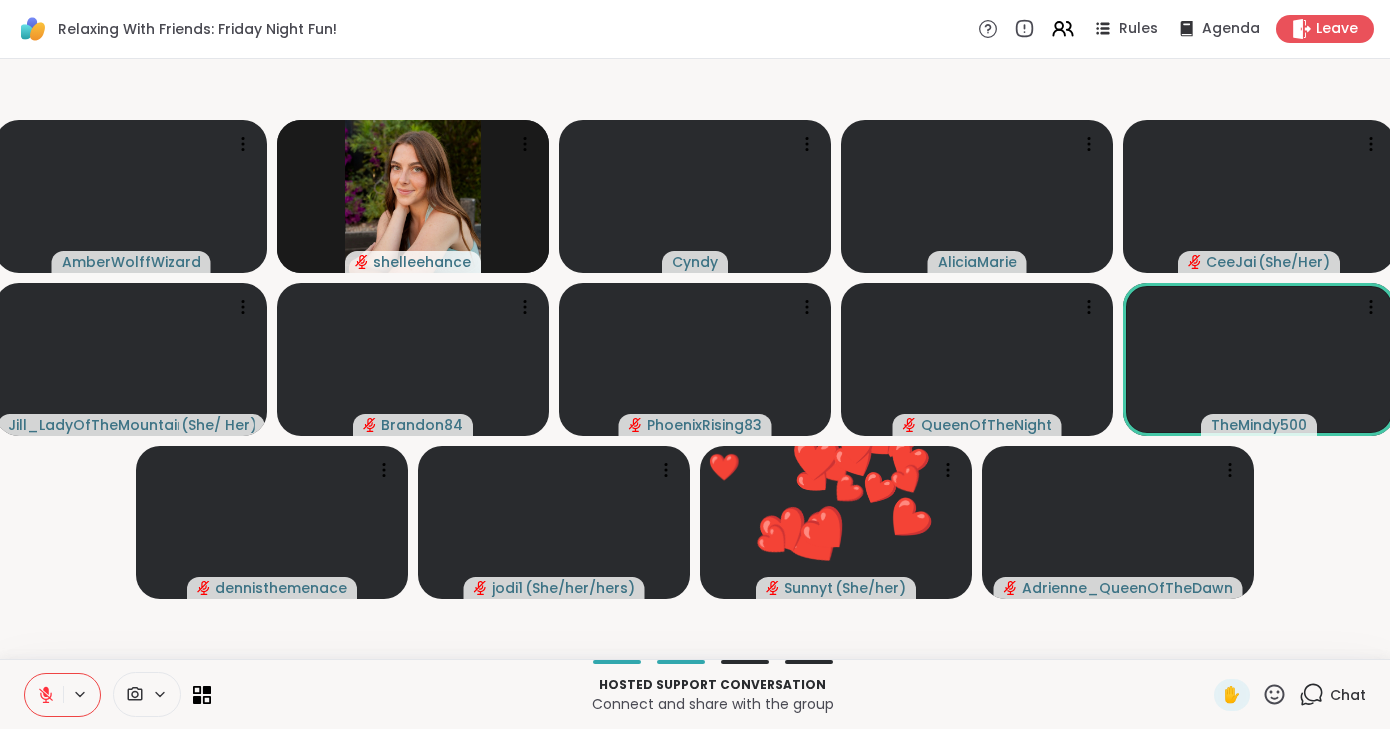 click 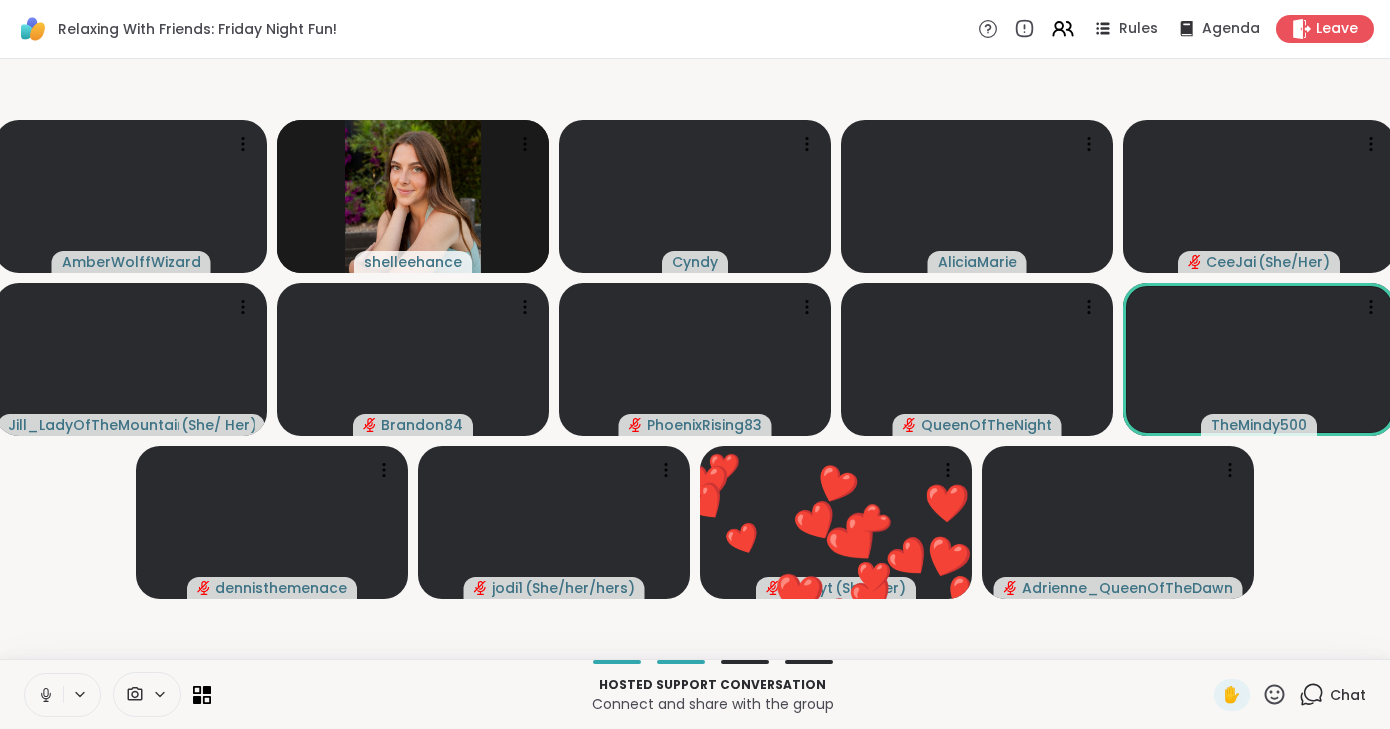 click 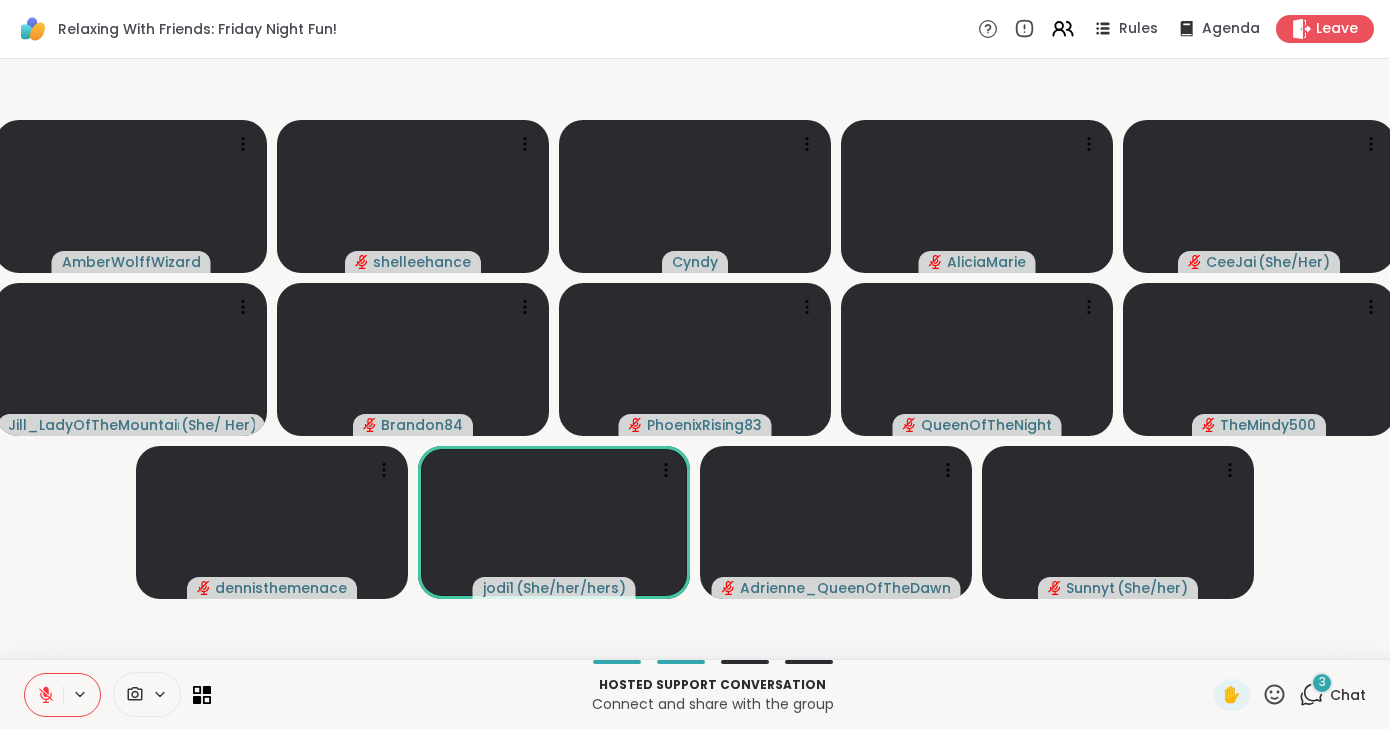 click at bounding box center (62, 695) 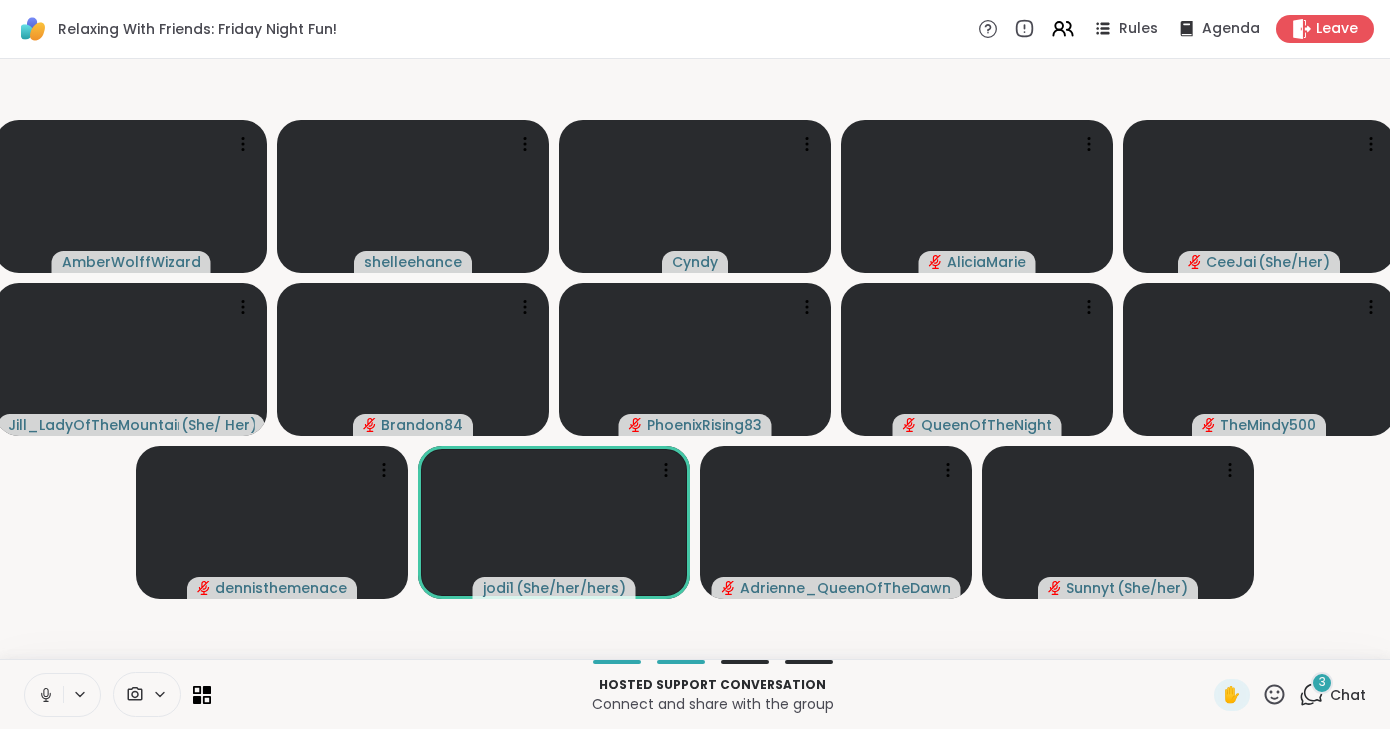 click 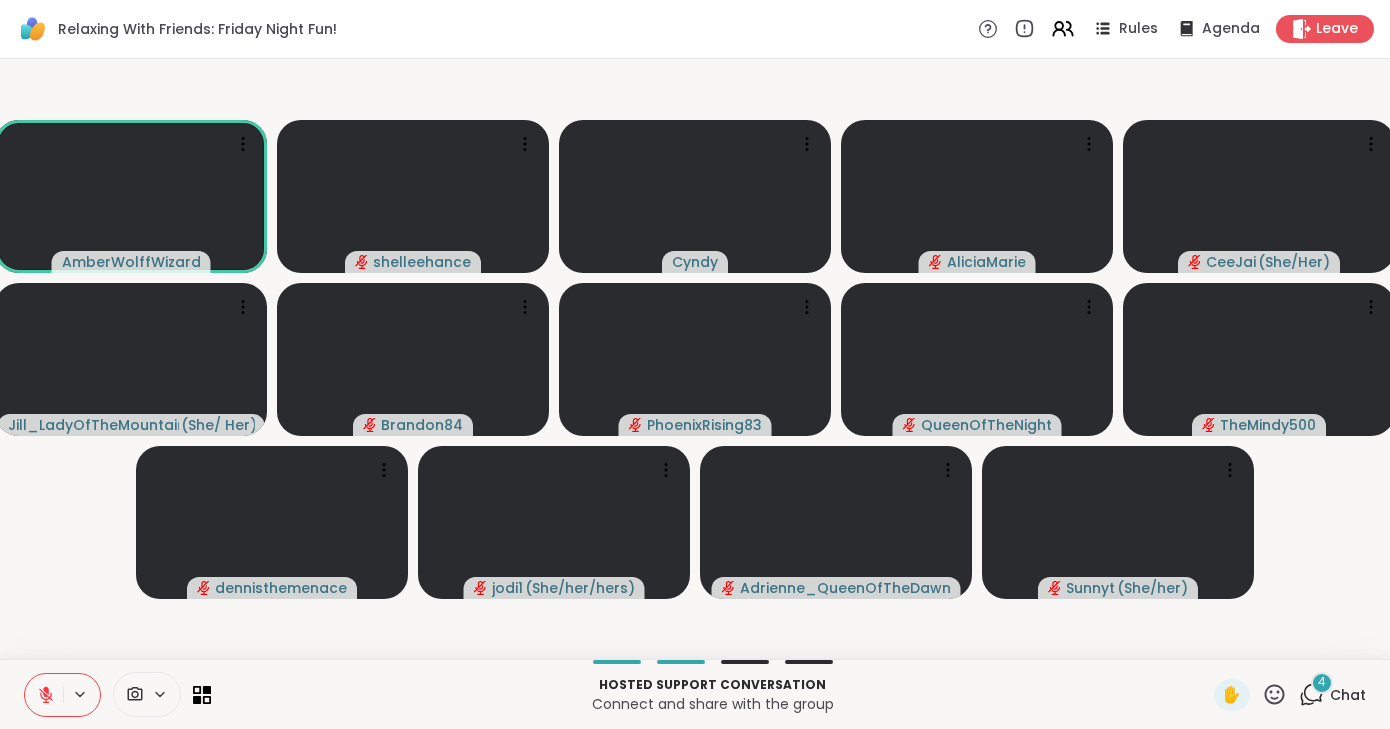 click 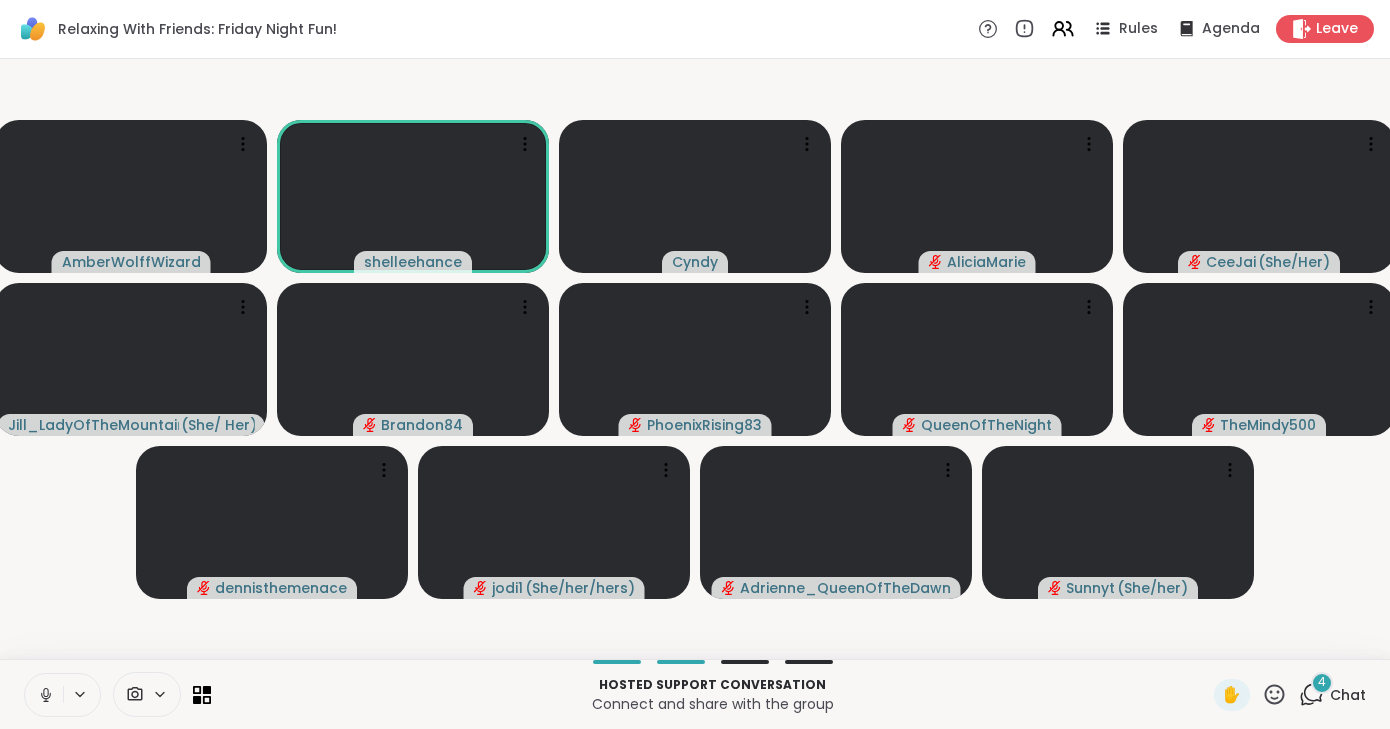 click 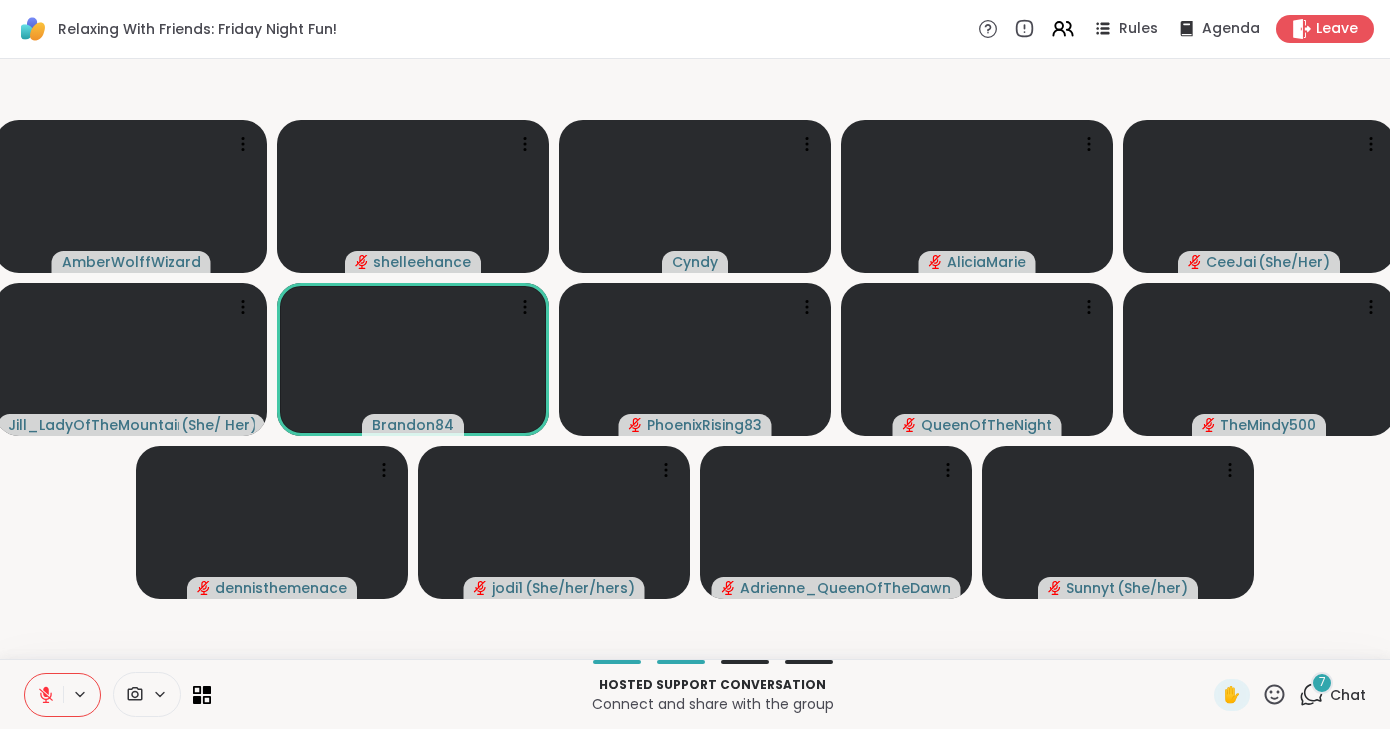 click at bounding box center [44, 695] 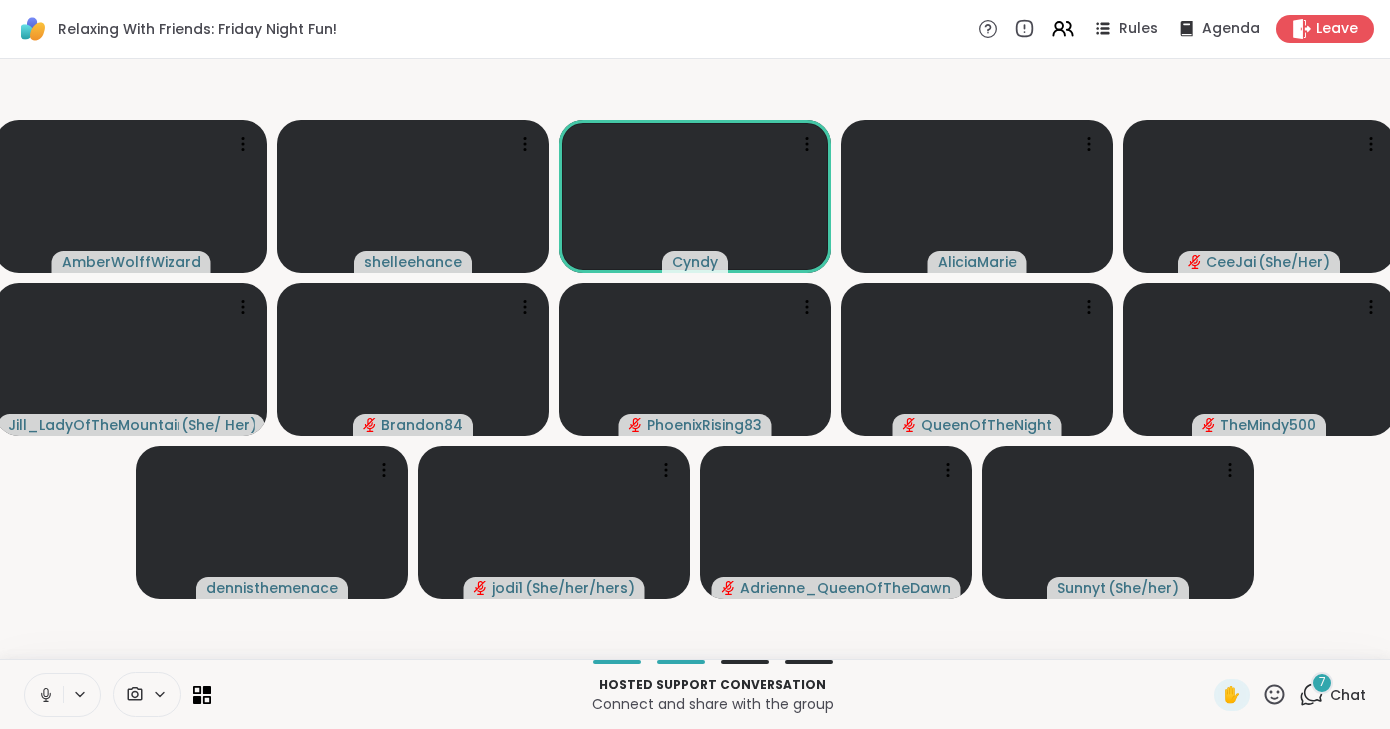 click at bounding box center (44, 695) 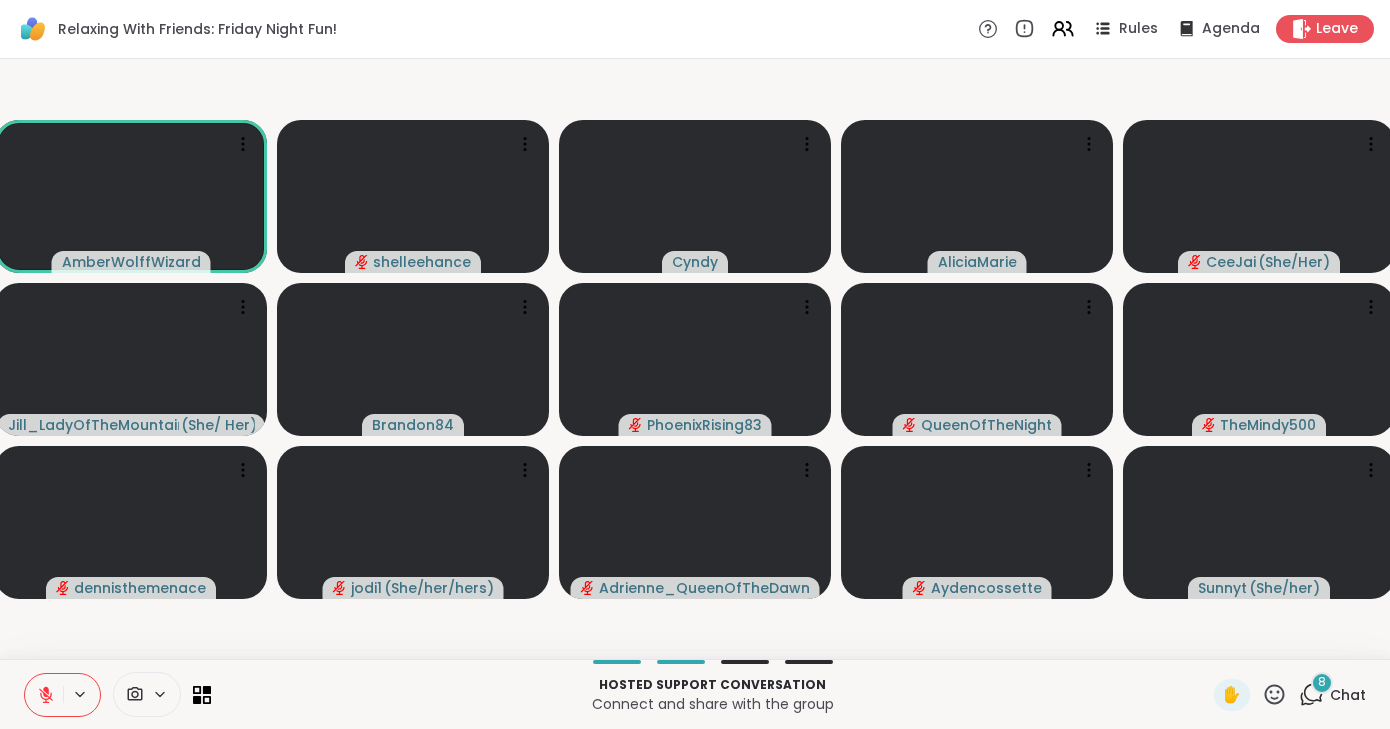 click at bounding box center [44, 695] 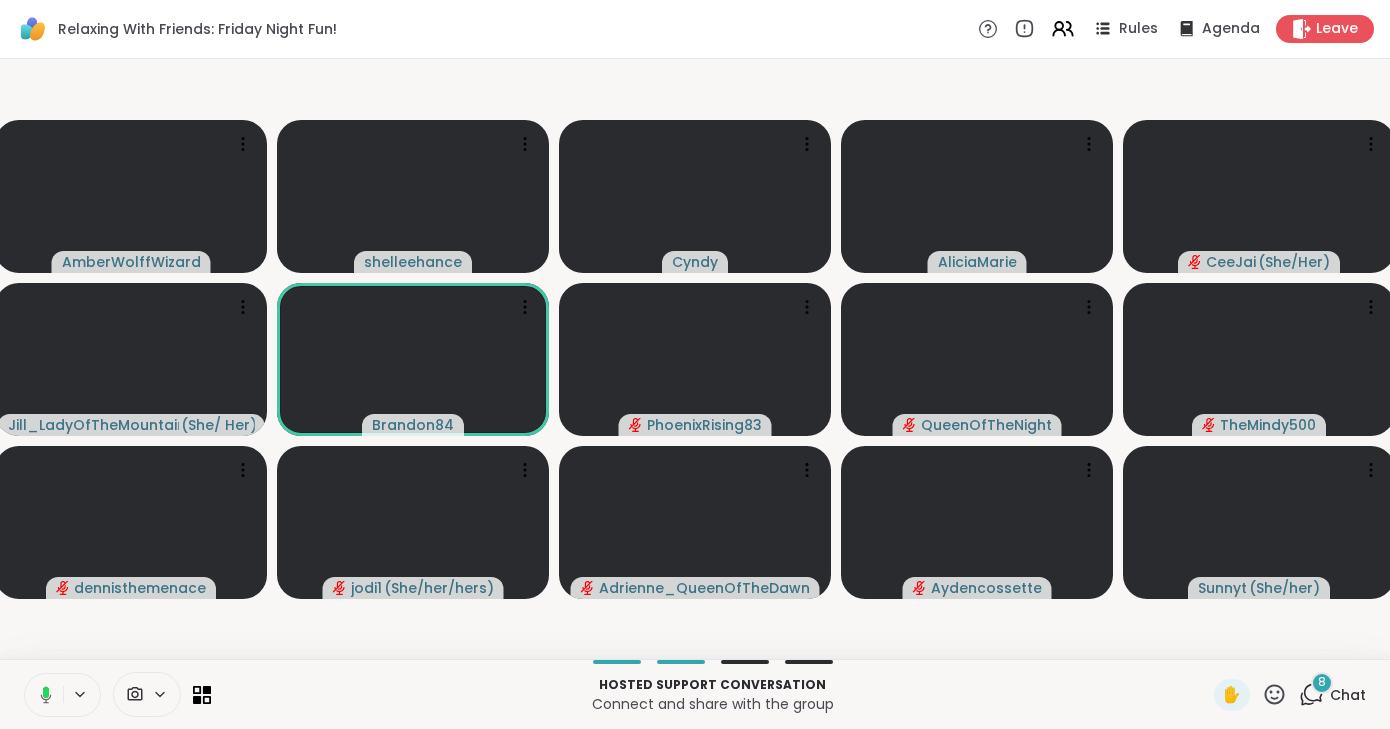 click 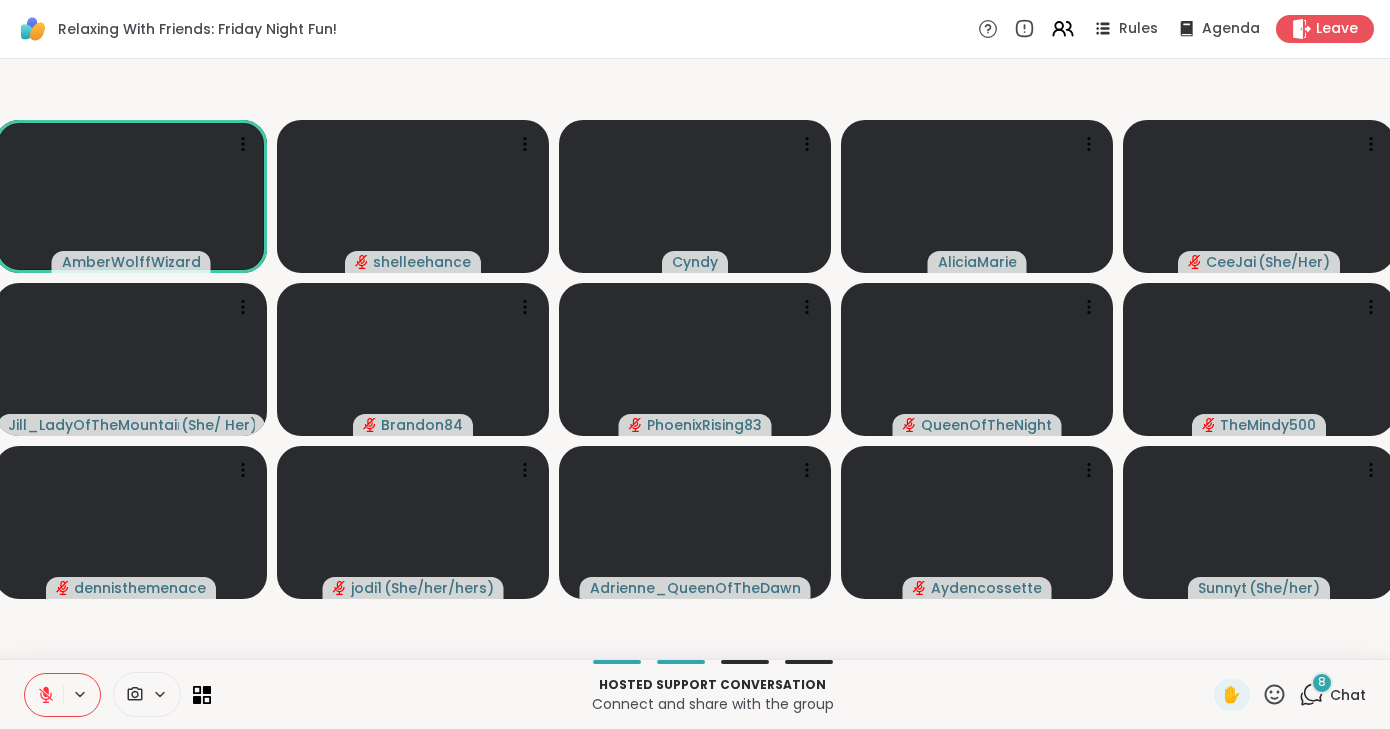 click at bounding box center (44, 695) 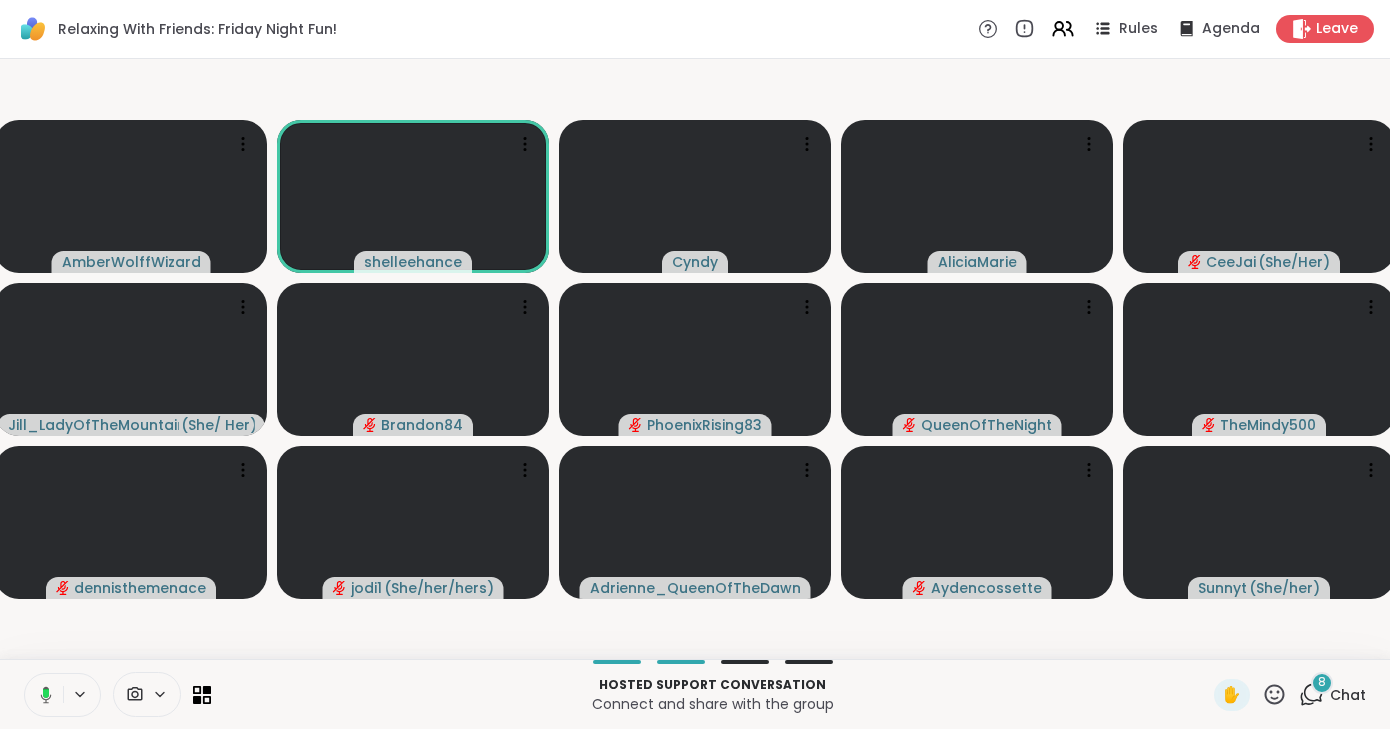 click at bounding box center (42, 695) 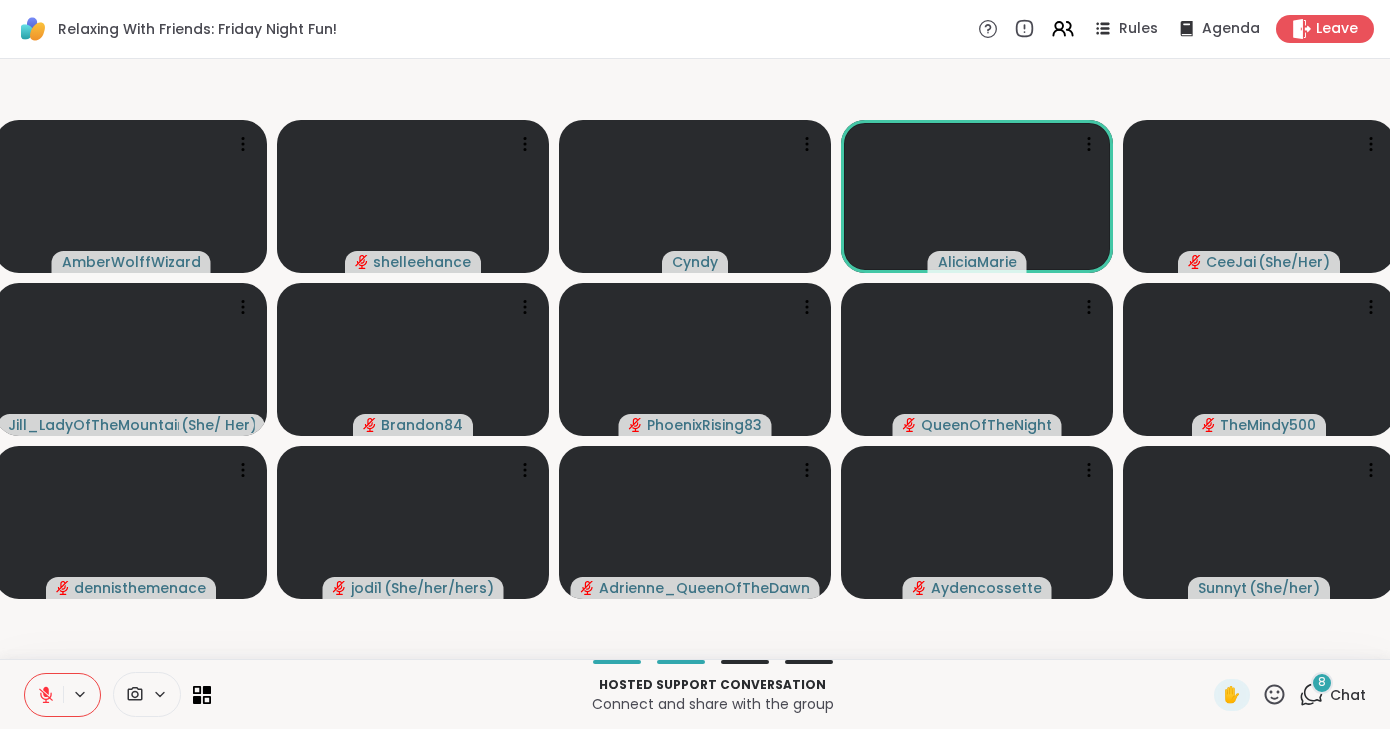 click 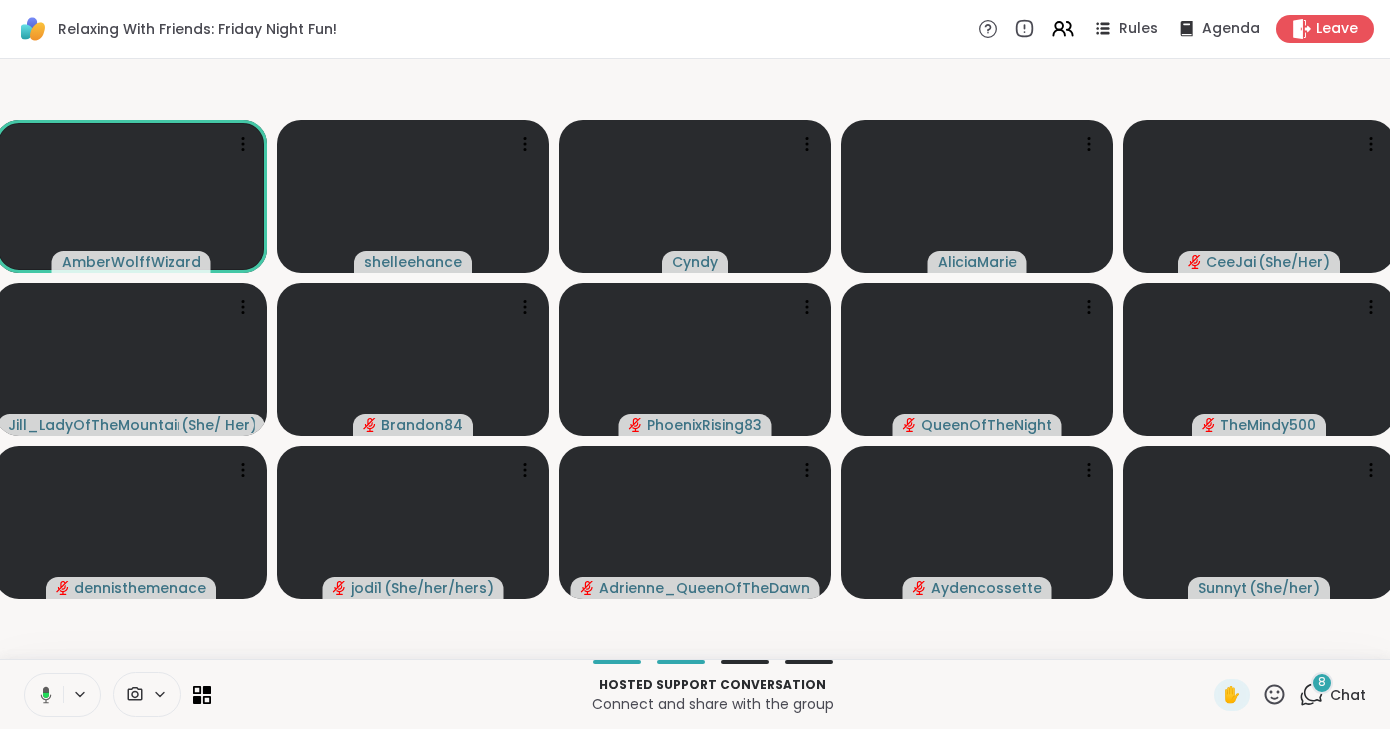 click 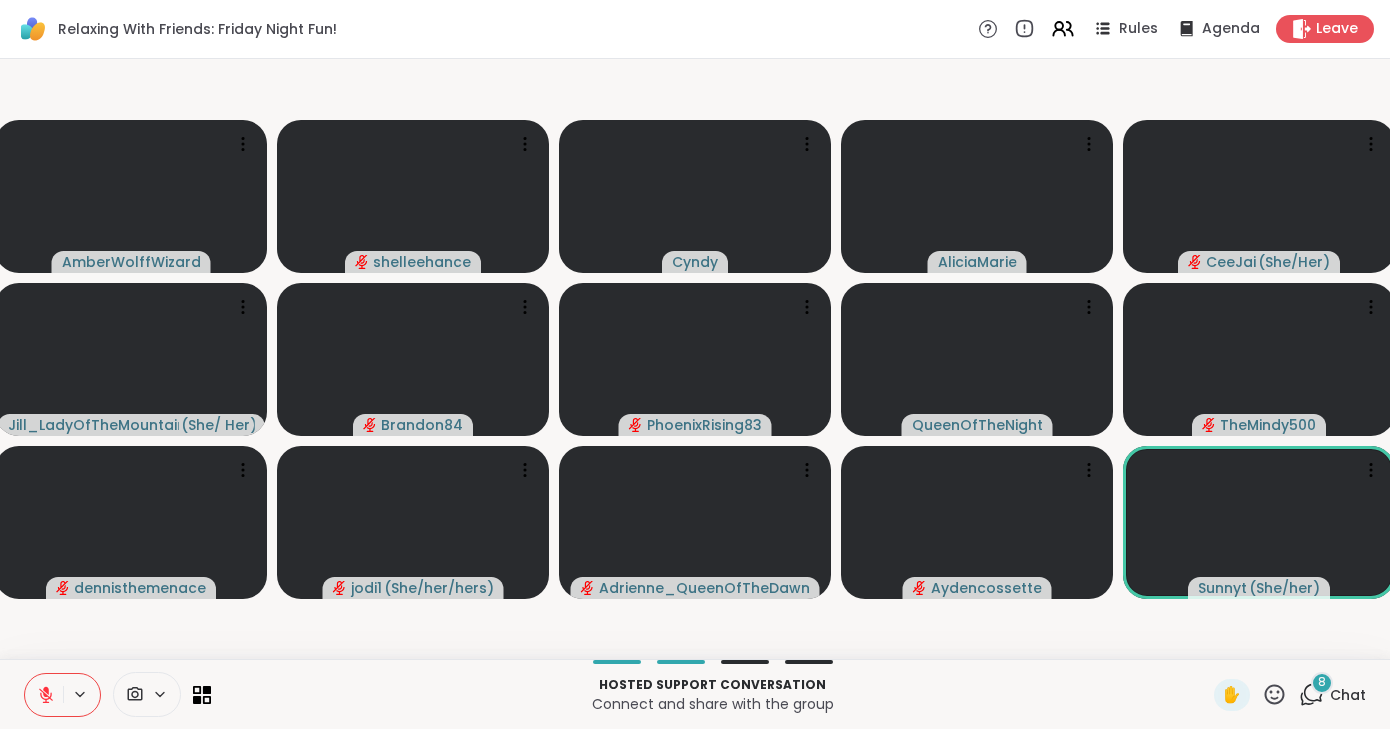 click at bounding box center (62, 695) 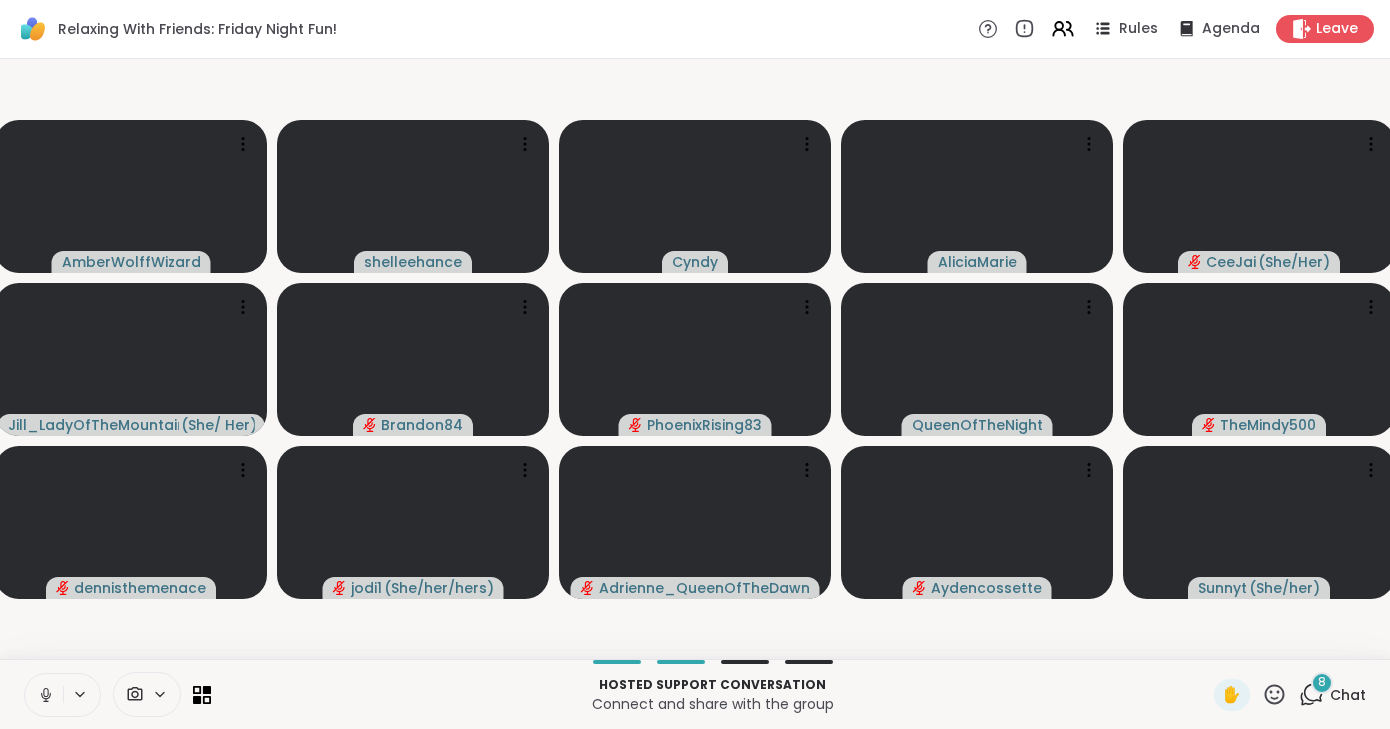click at bounding box center [44, 695] 